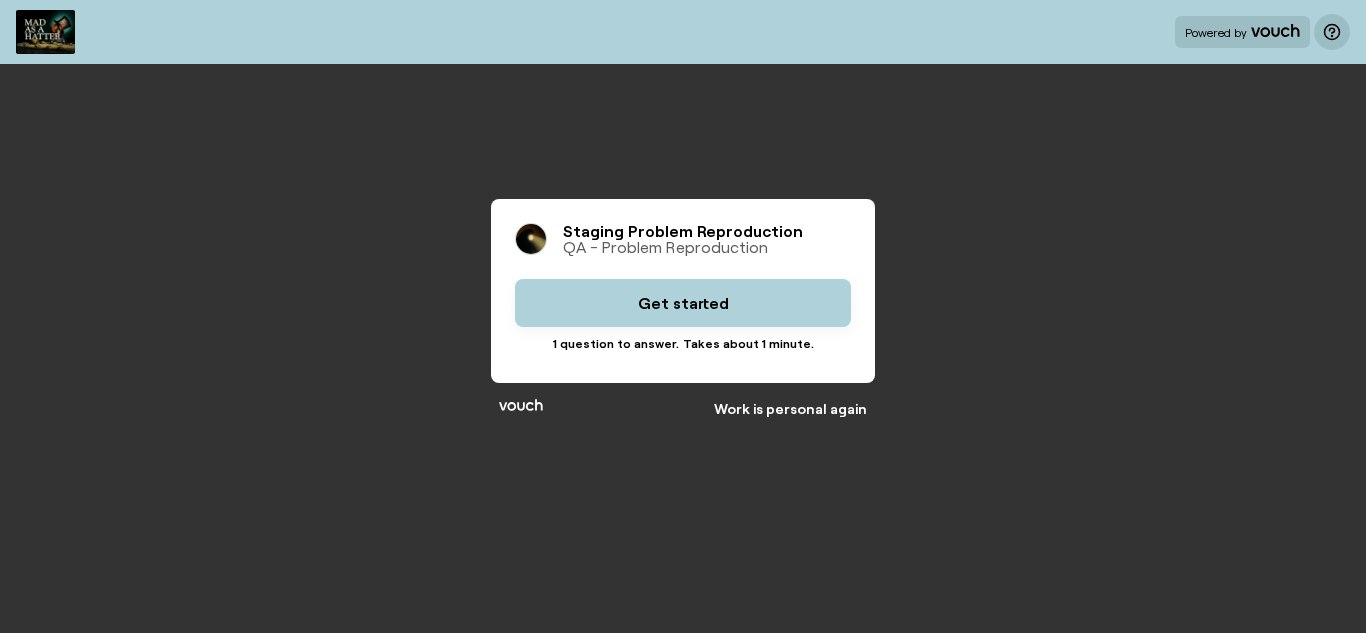 scroll, scrollTop: 0, scrollLeft: 0, axis: both 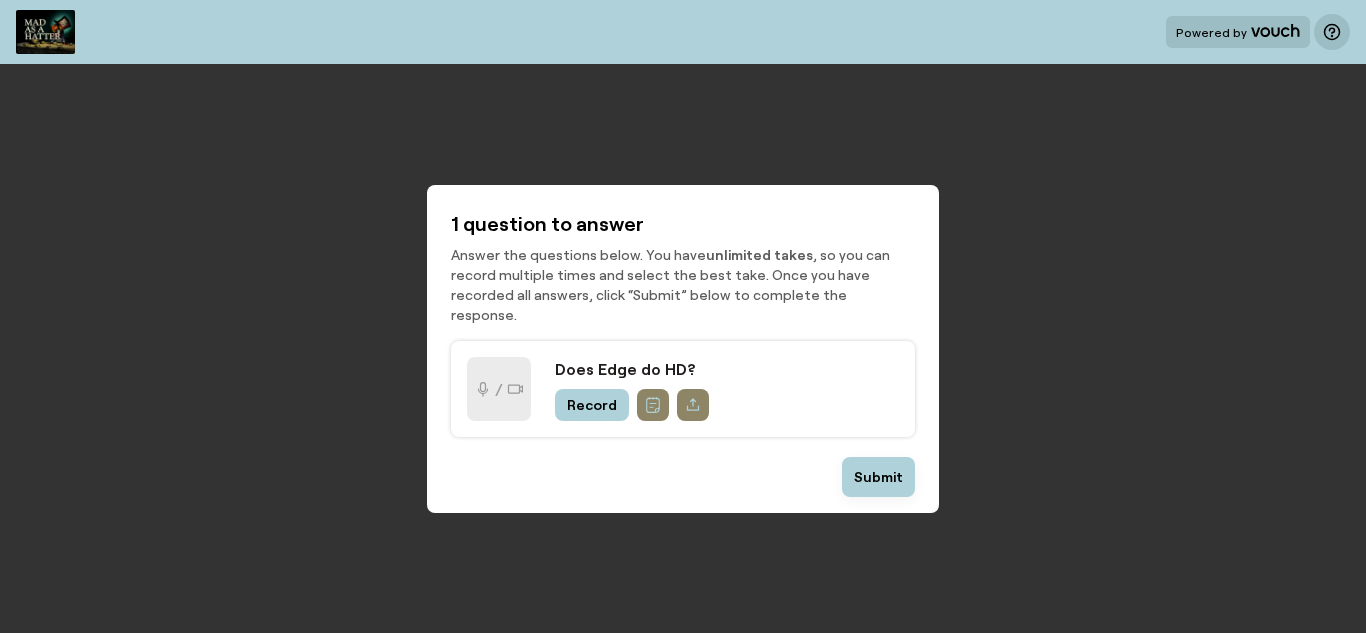 click on "Record" at bounding box center (592, 405) 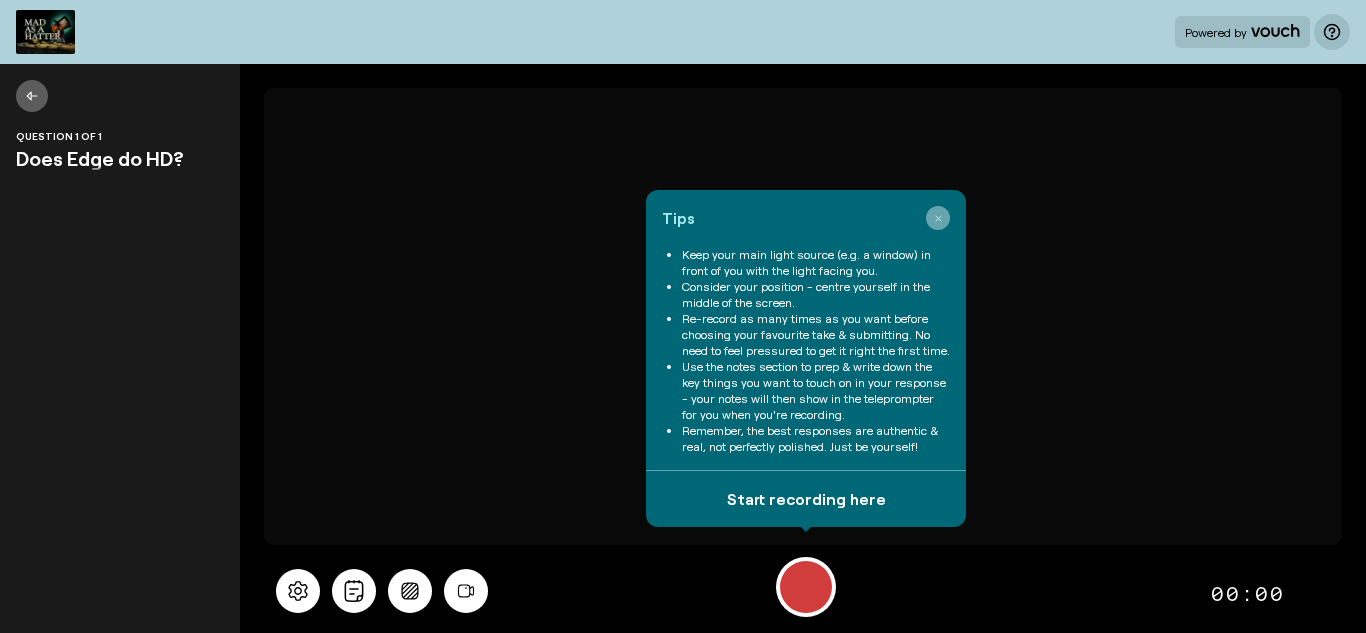 click at bounding box center (938, 218) 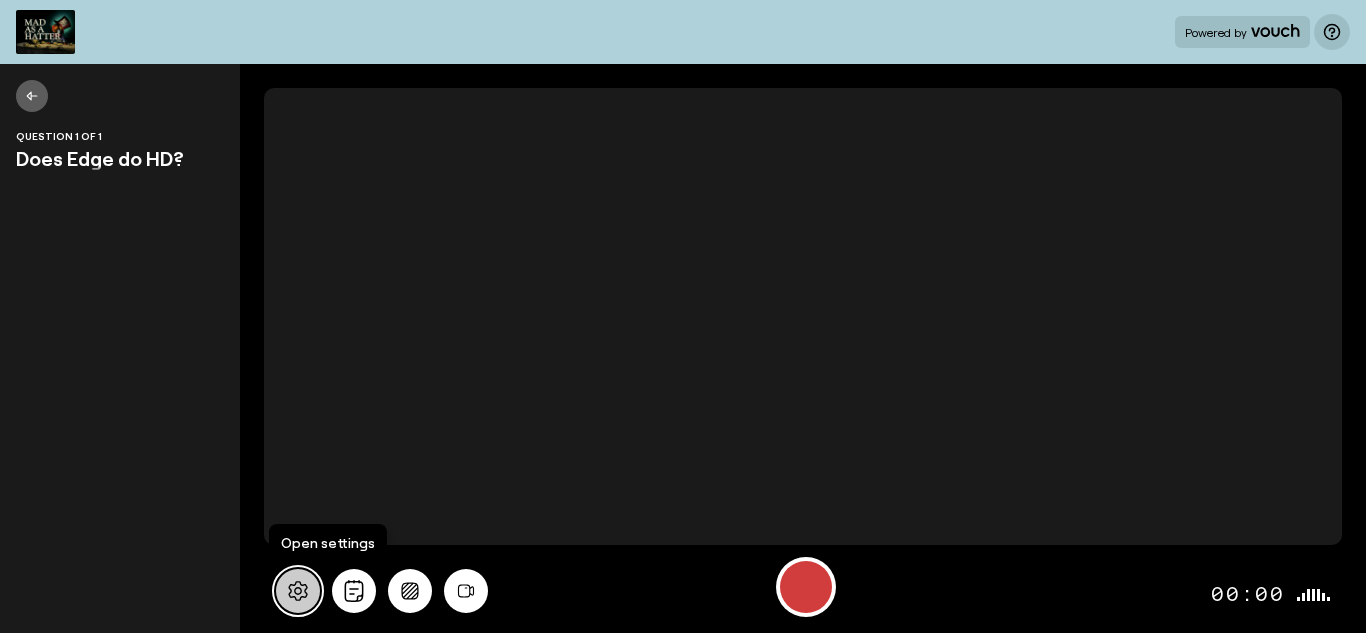 click at bounding box center [298, 591] 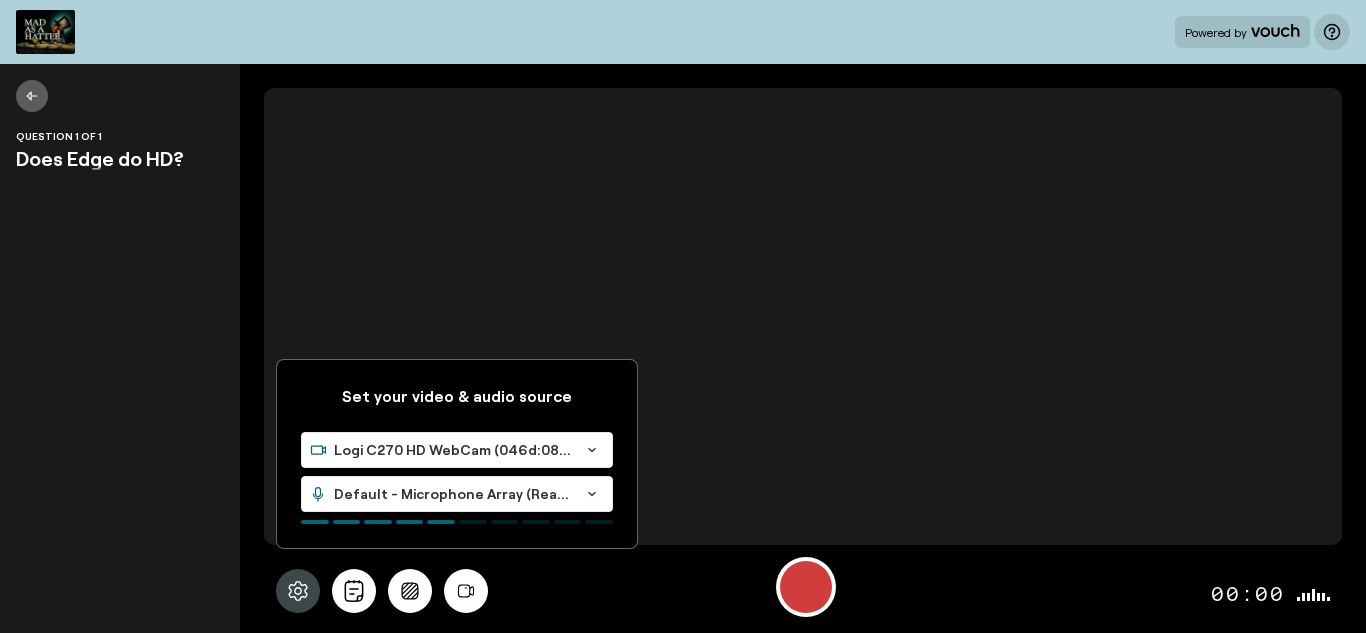 click on "Question 1 of 1
Does Edge do HD?" at bounding box center [120, 348] 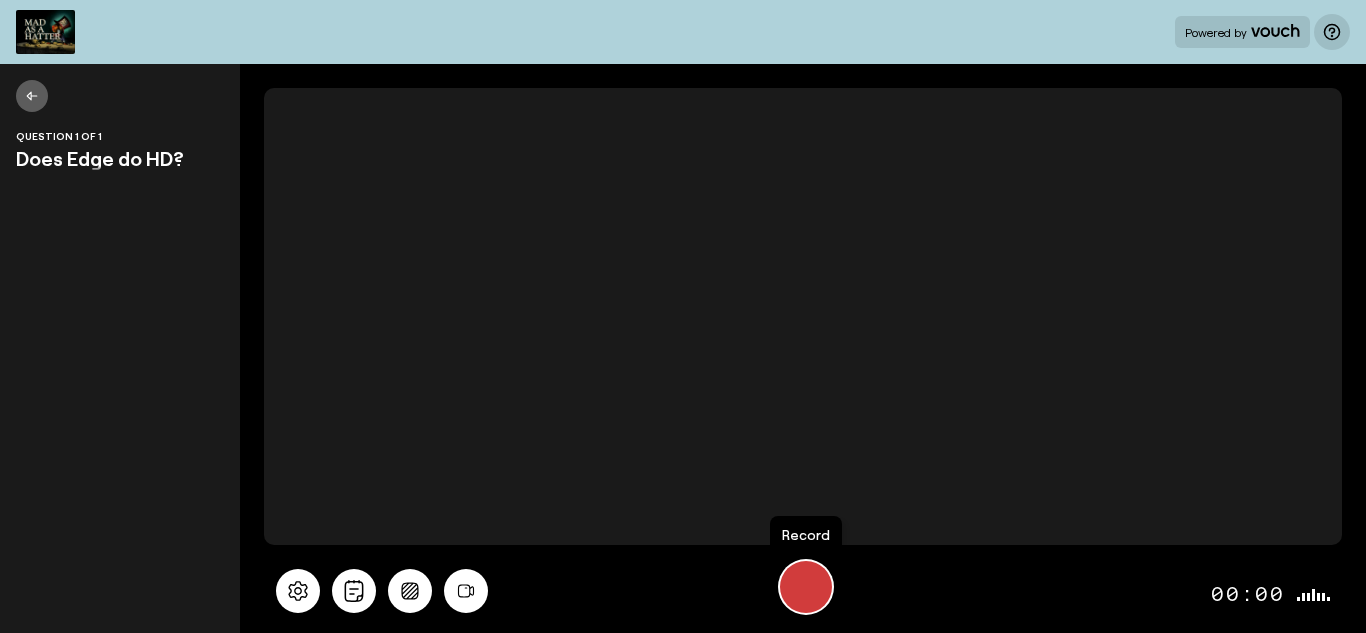 click at bounding box center (806, 587) 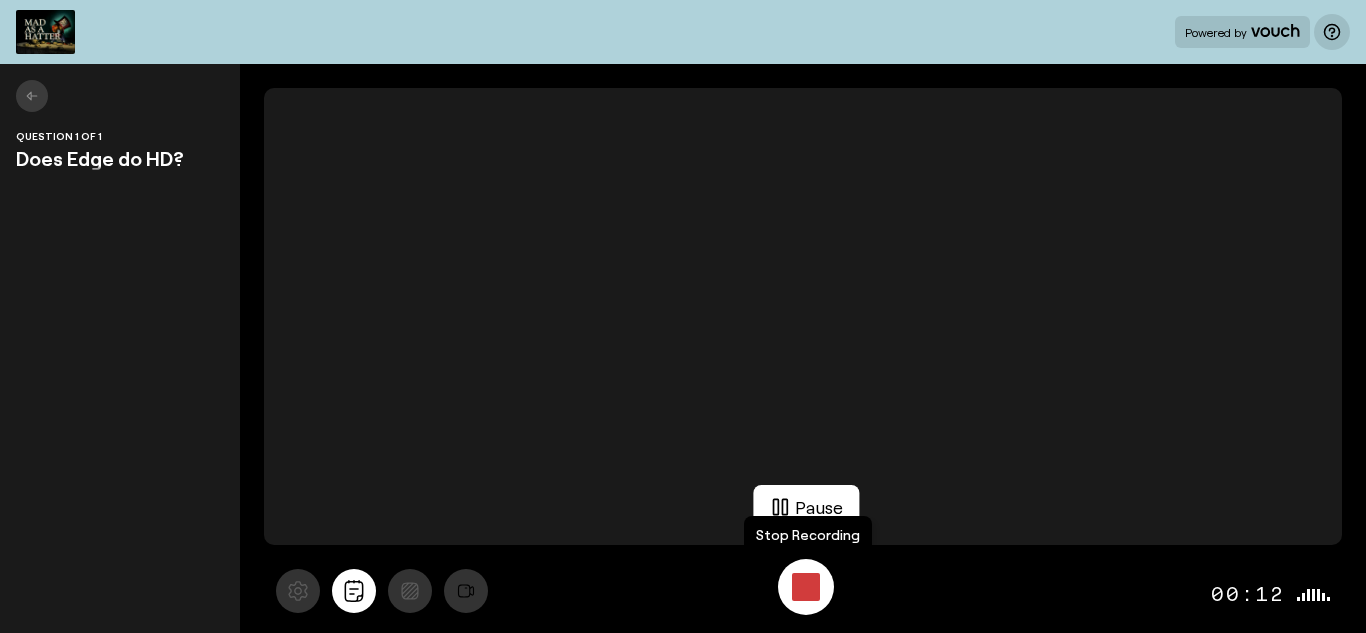 click at bounding box center (806, 587) 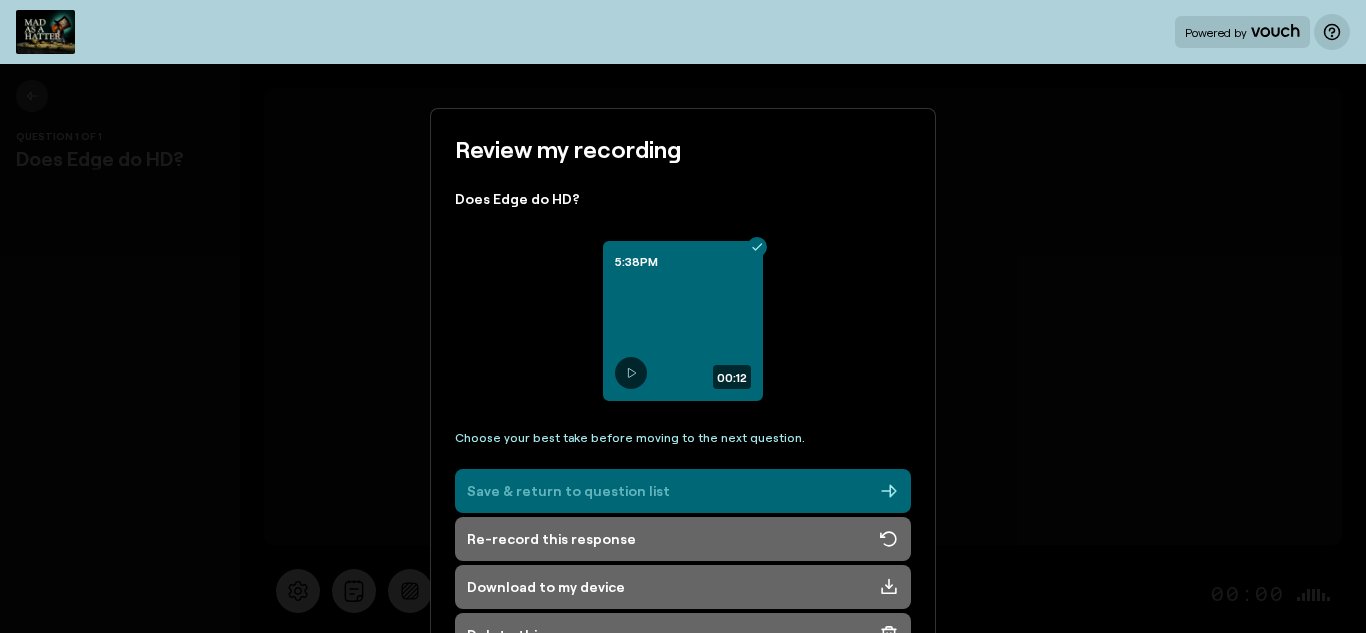 click on "Save & return to question list" at bounding box center [568, 491] 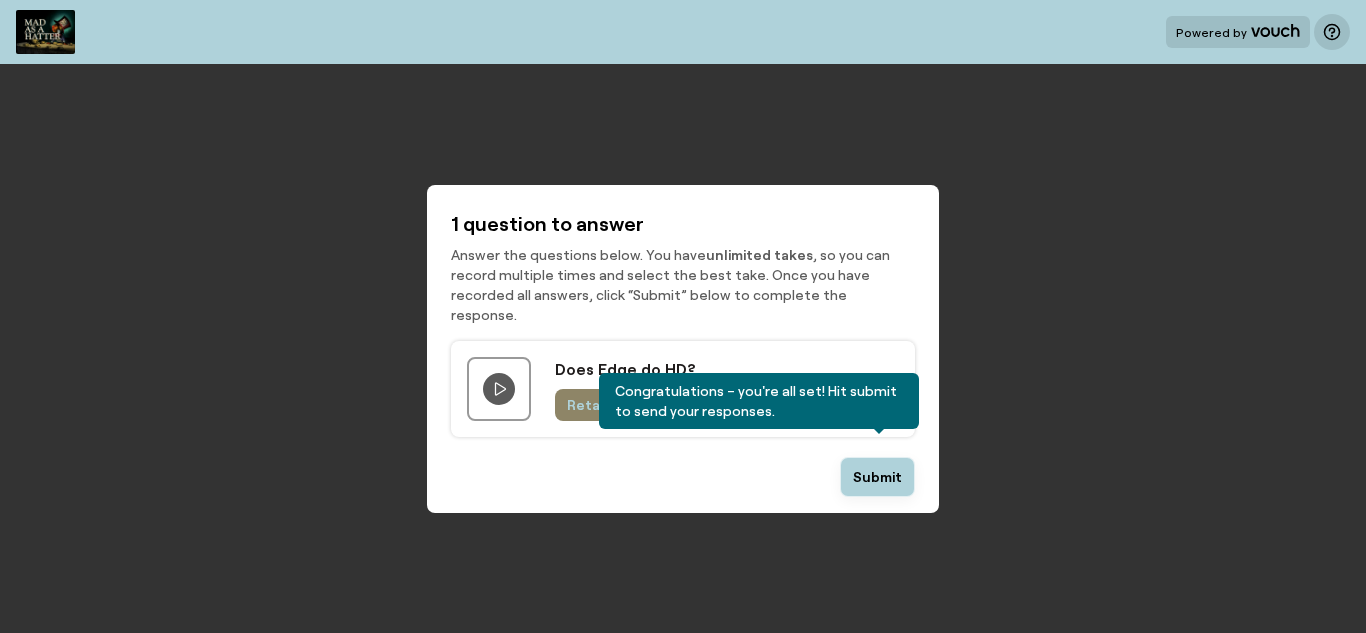 click on "Submit" at bounding box center [877, 477] 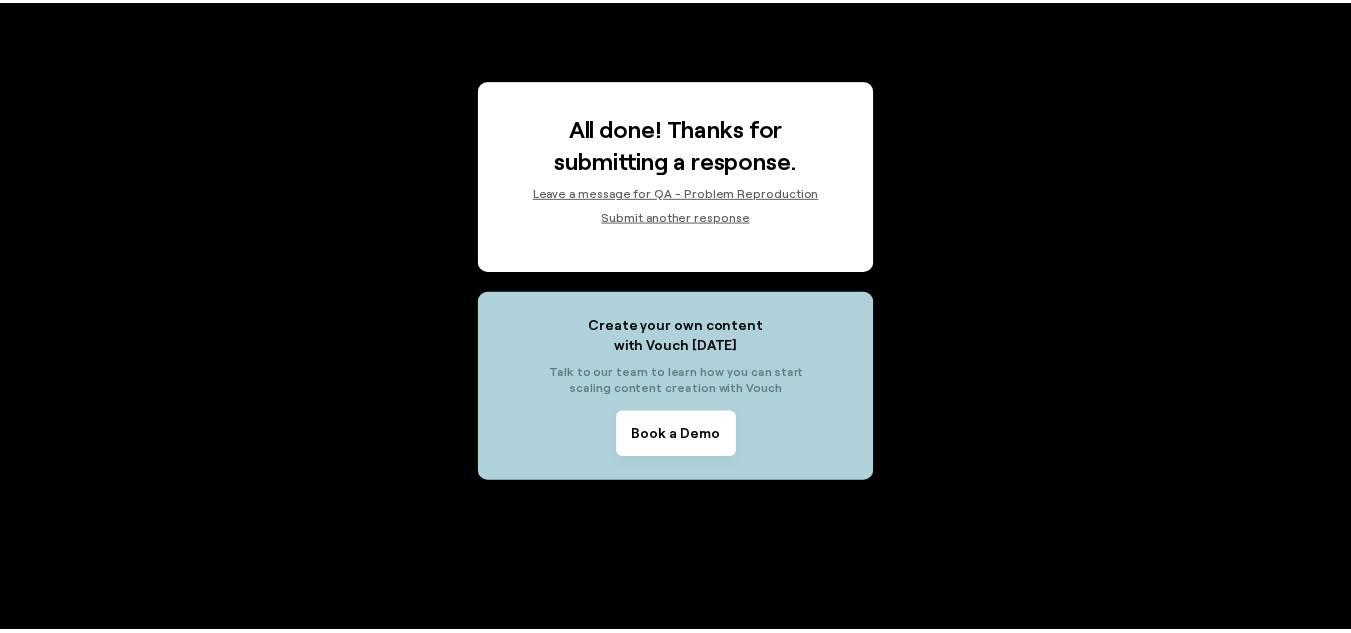 scroll, scrollTop: 0, scrollLeft: 0, axis: both 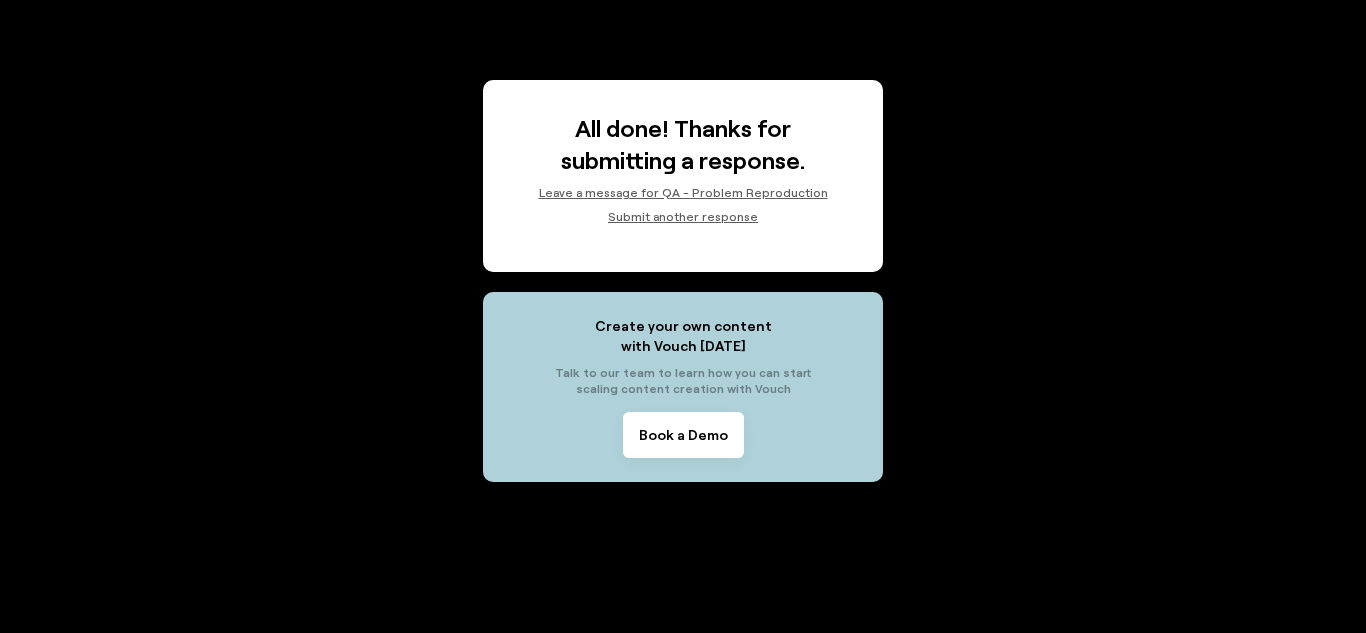 click on "Submit another response" at bounding box center (683, 216) 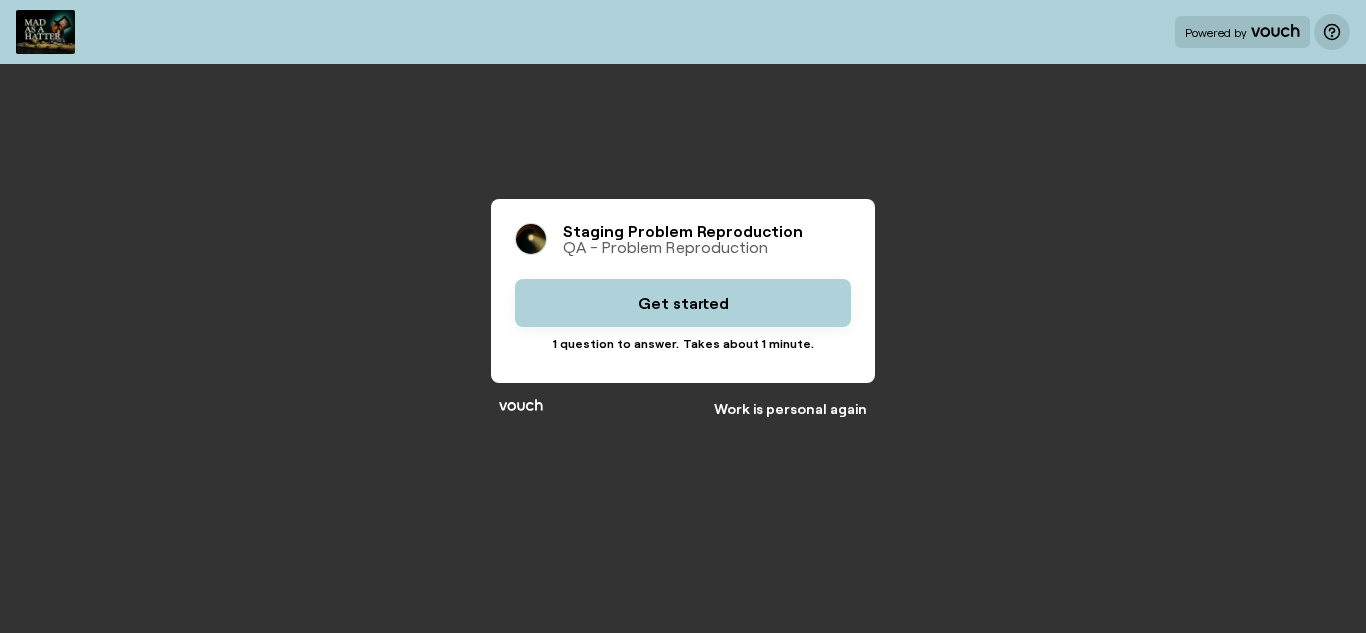 scroll, scrollTop: 0, scrollLeft: 0, axis: both 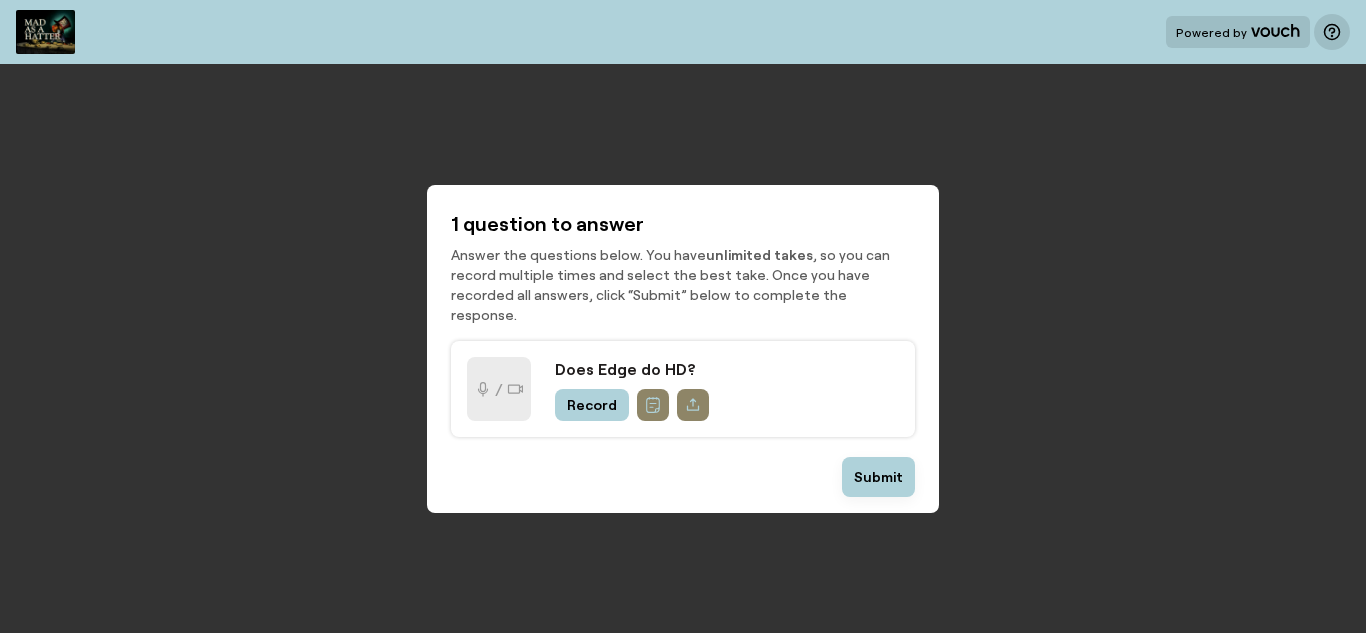 click on "Record" at bounding box center [592, 405] 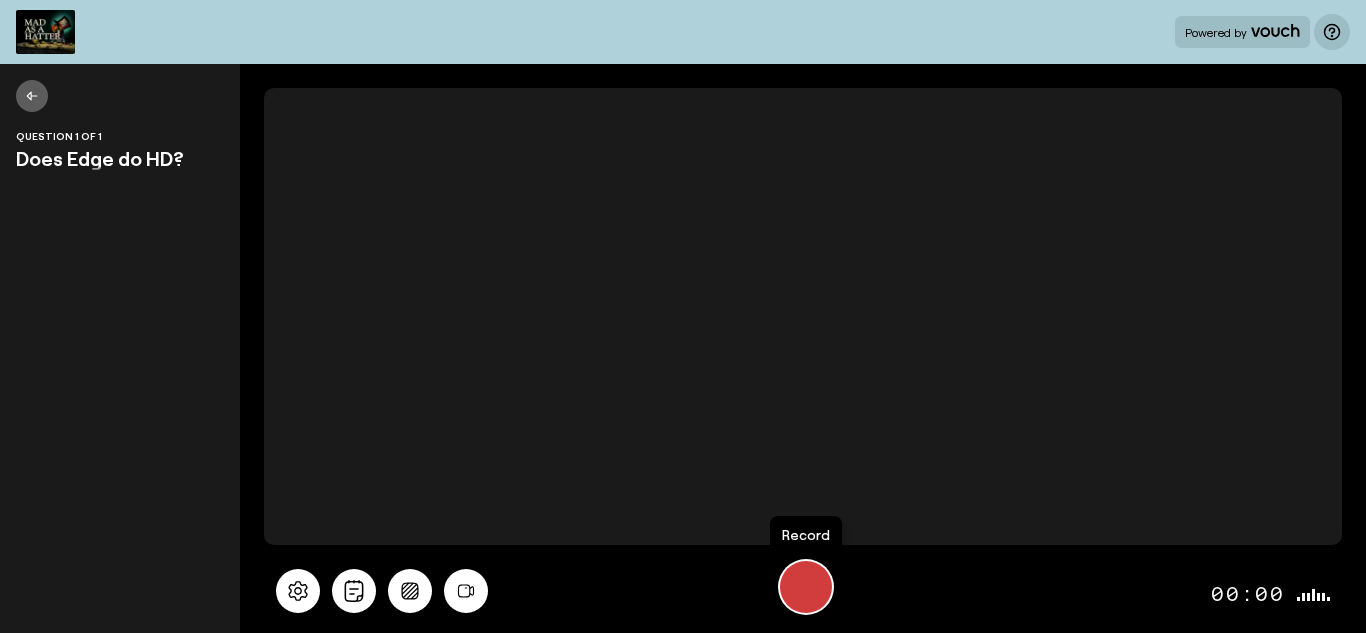 click at bounding box center (806, 587) 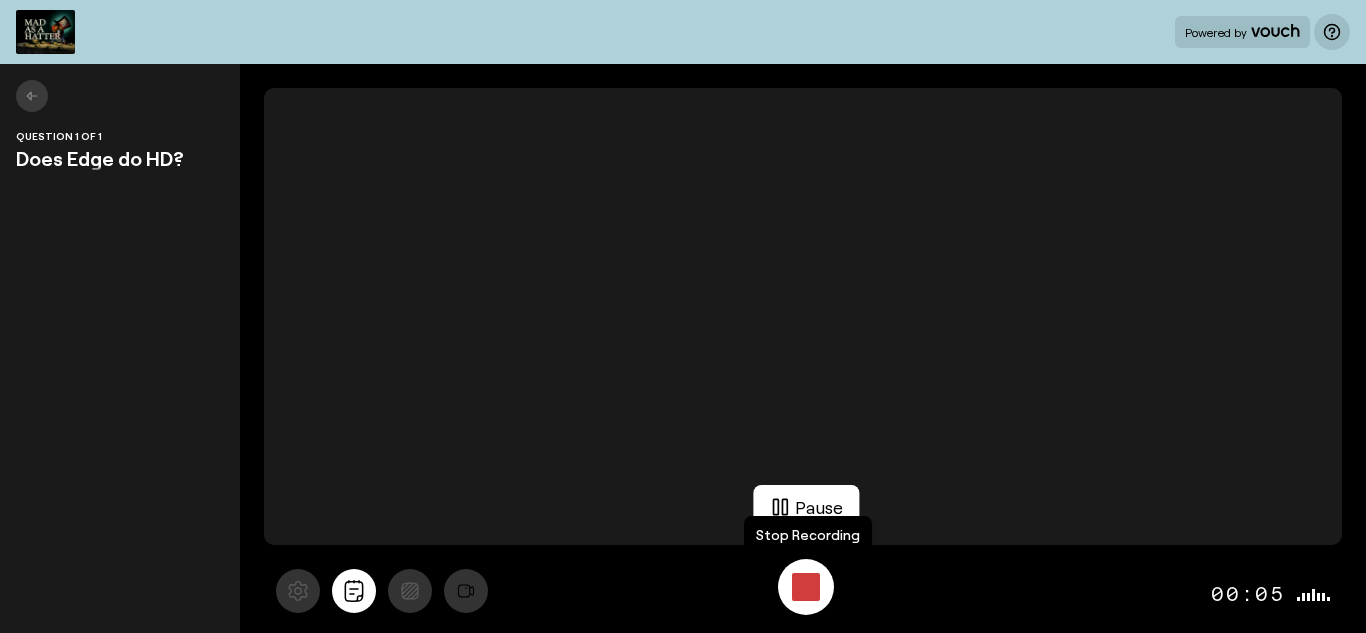 click at bounding box center (806, 587) 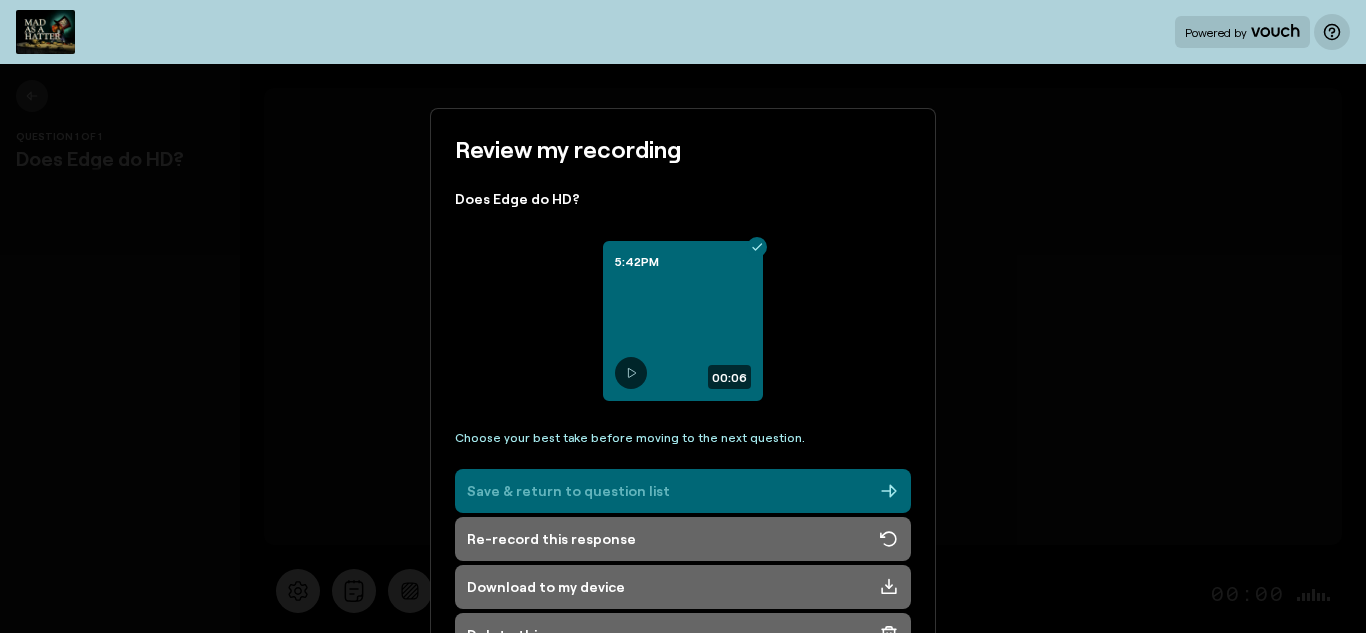 click on "Save & return to question list" at bounding box center (683, 491) 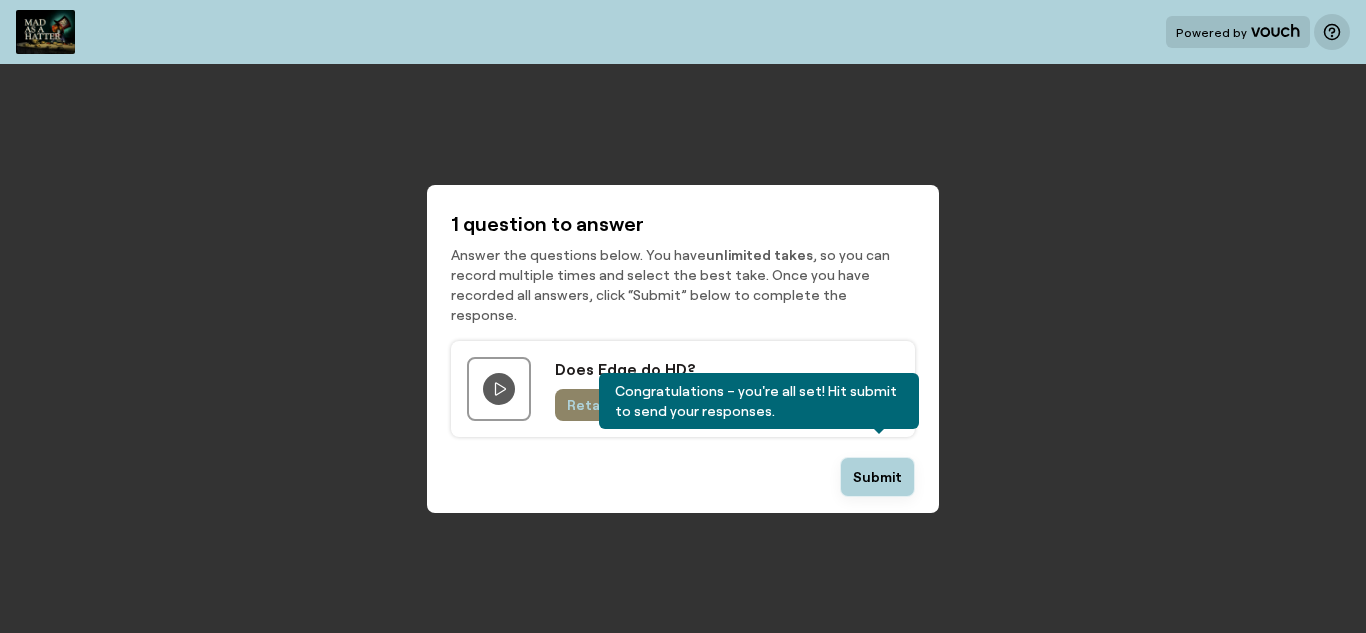 click on "Submit" at bounding box center (877, 477) 